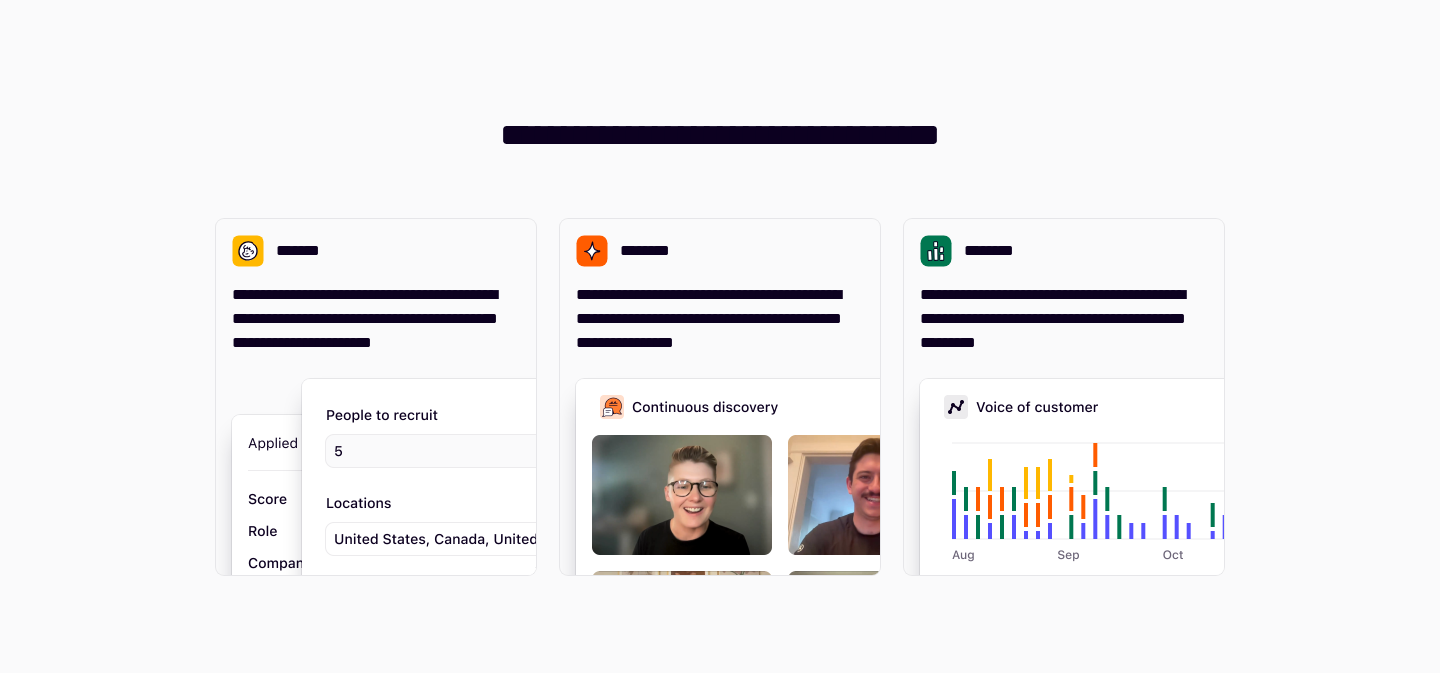 scroll, scrollTop: 0, scrollLeft: 0, axis: both 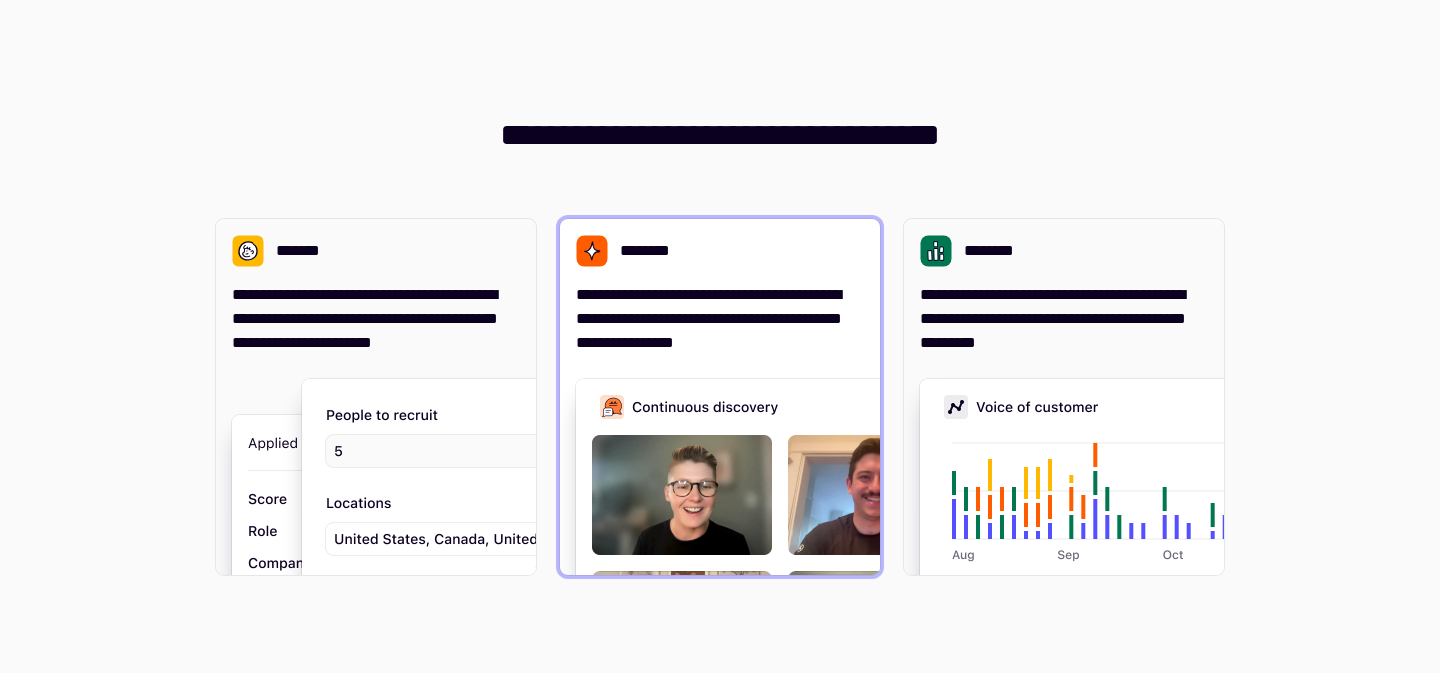 click on "**********" at bounding box center [720, 319] 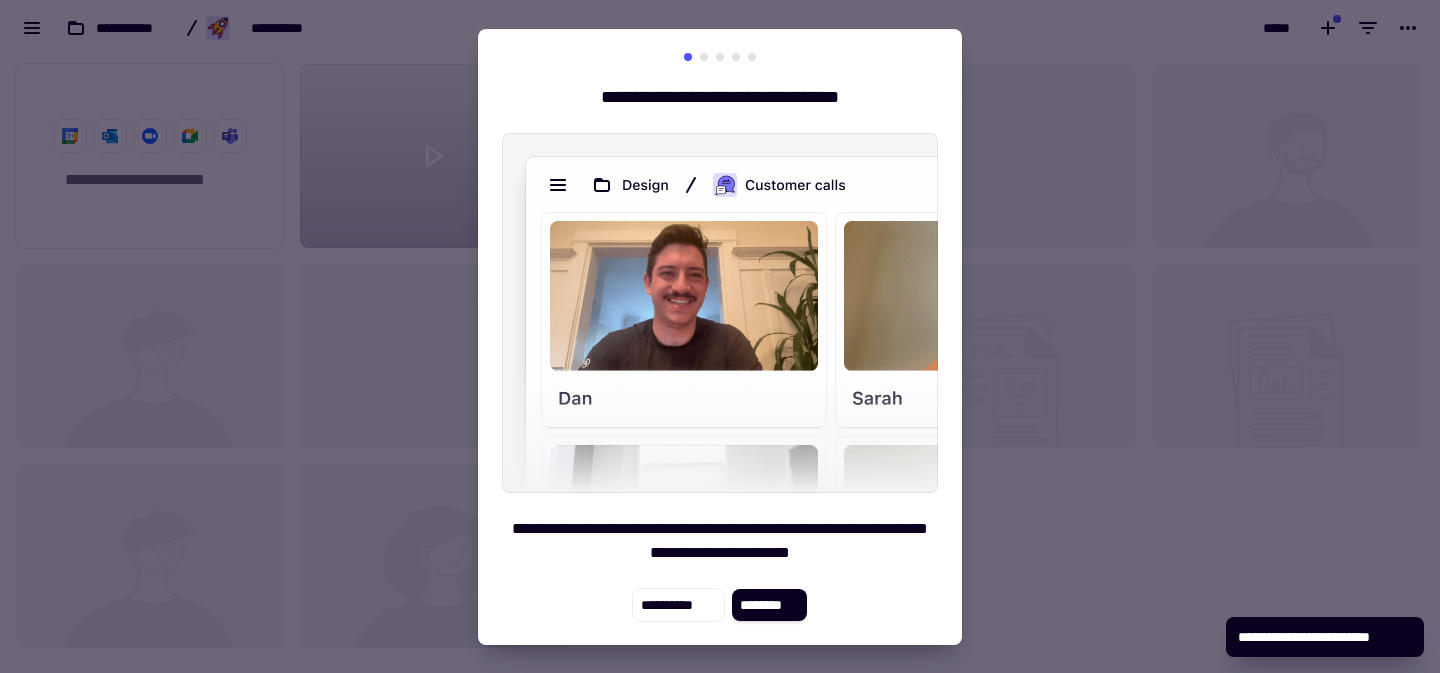 scroll, scrollTop: 1, scrollLeft: 1, axis: both 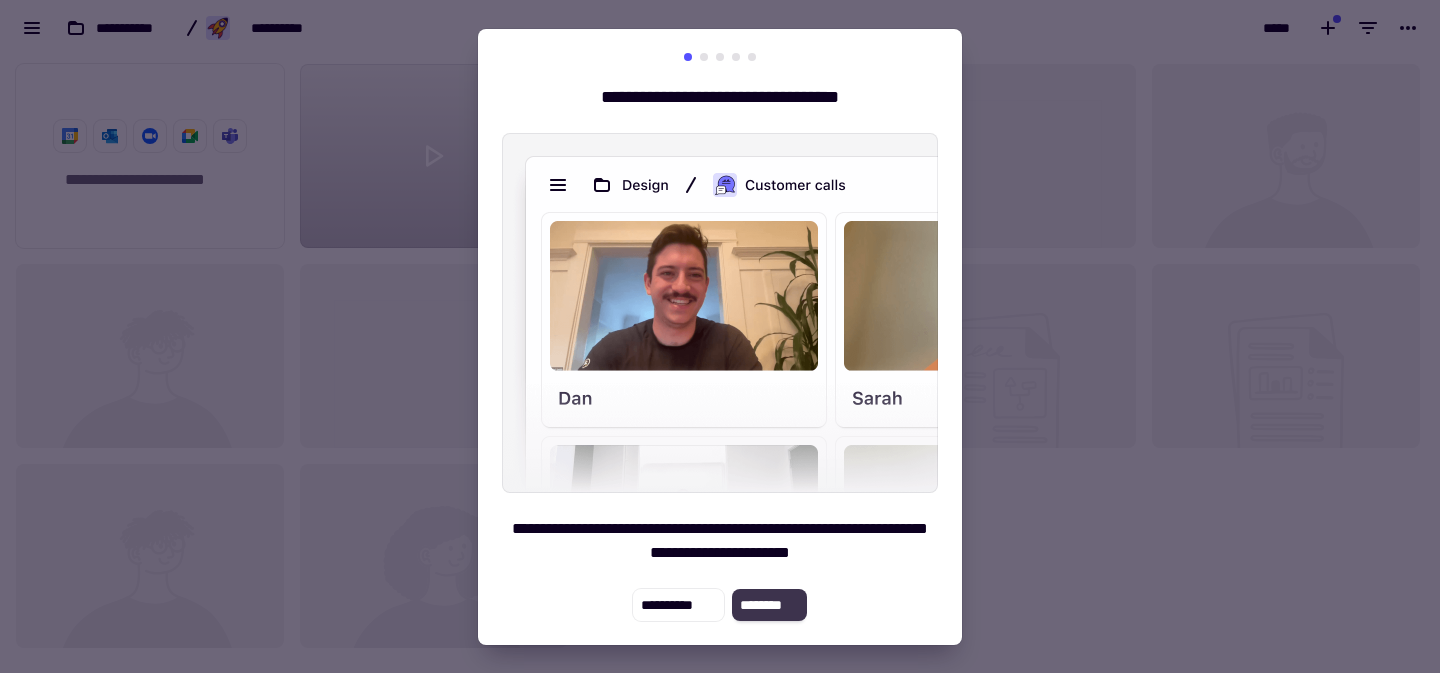click on "********" 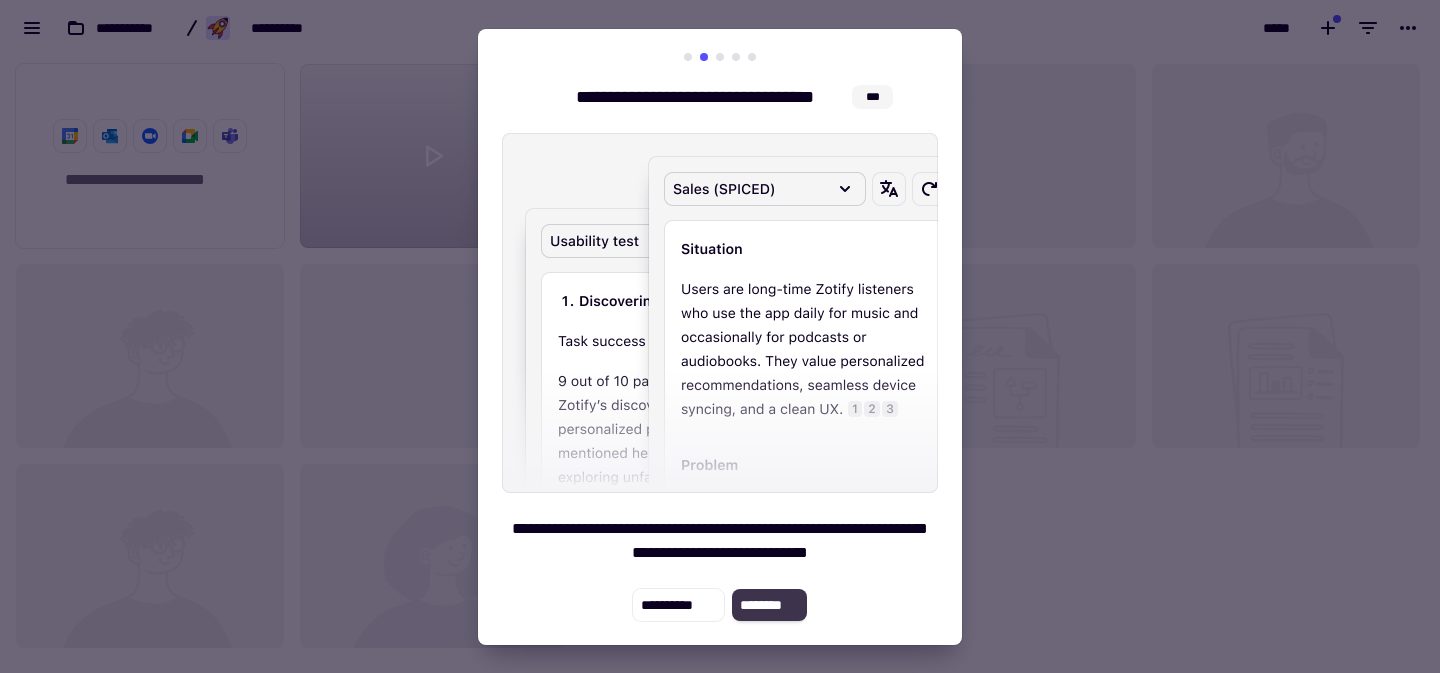 click on "********" 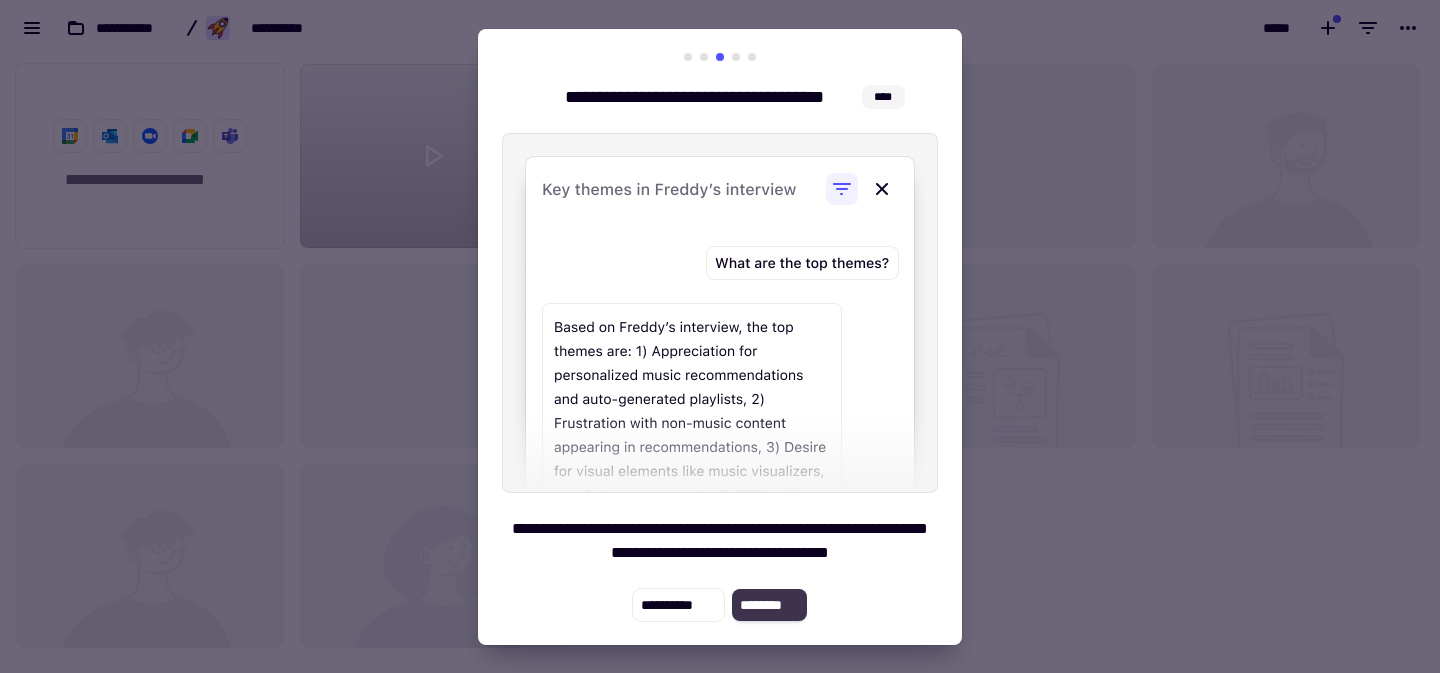 click on "********" 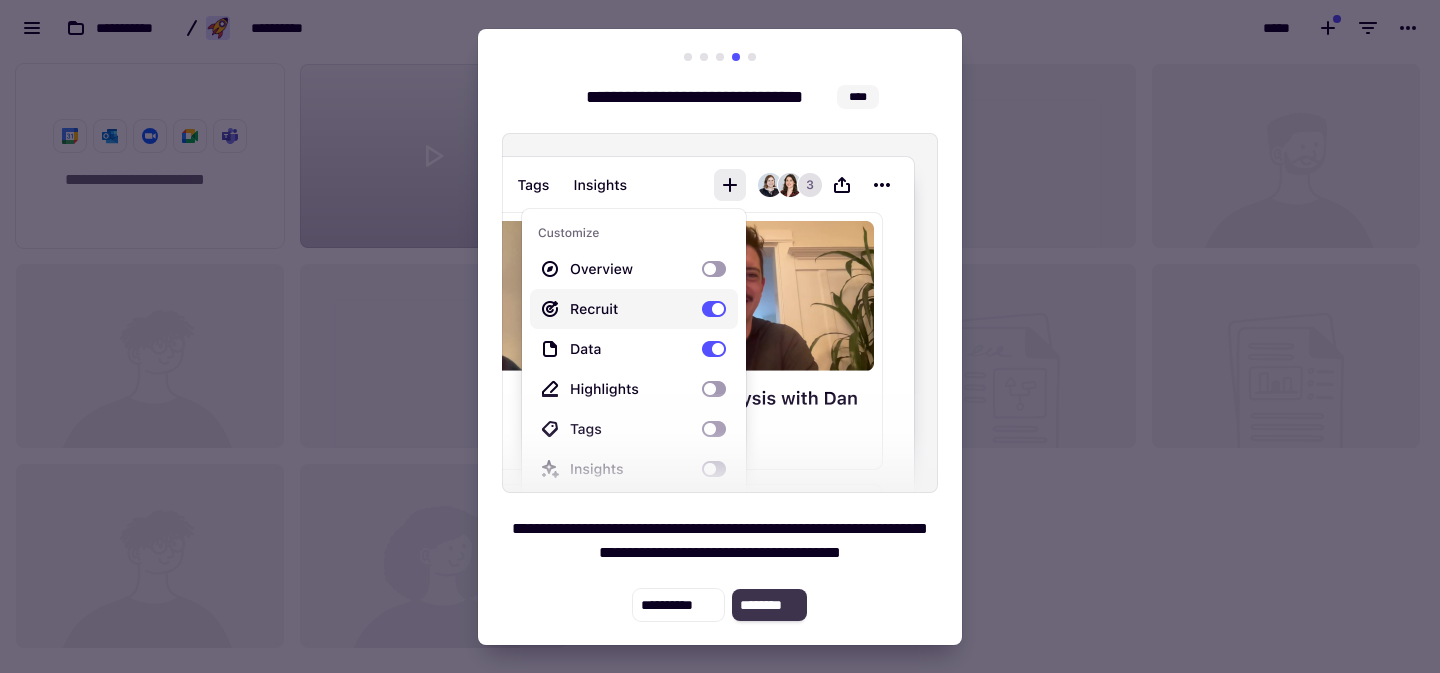 click on "********" 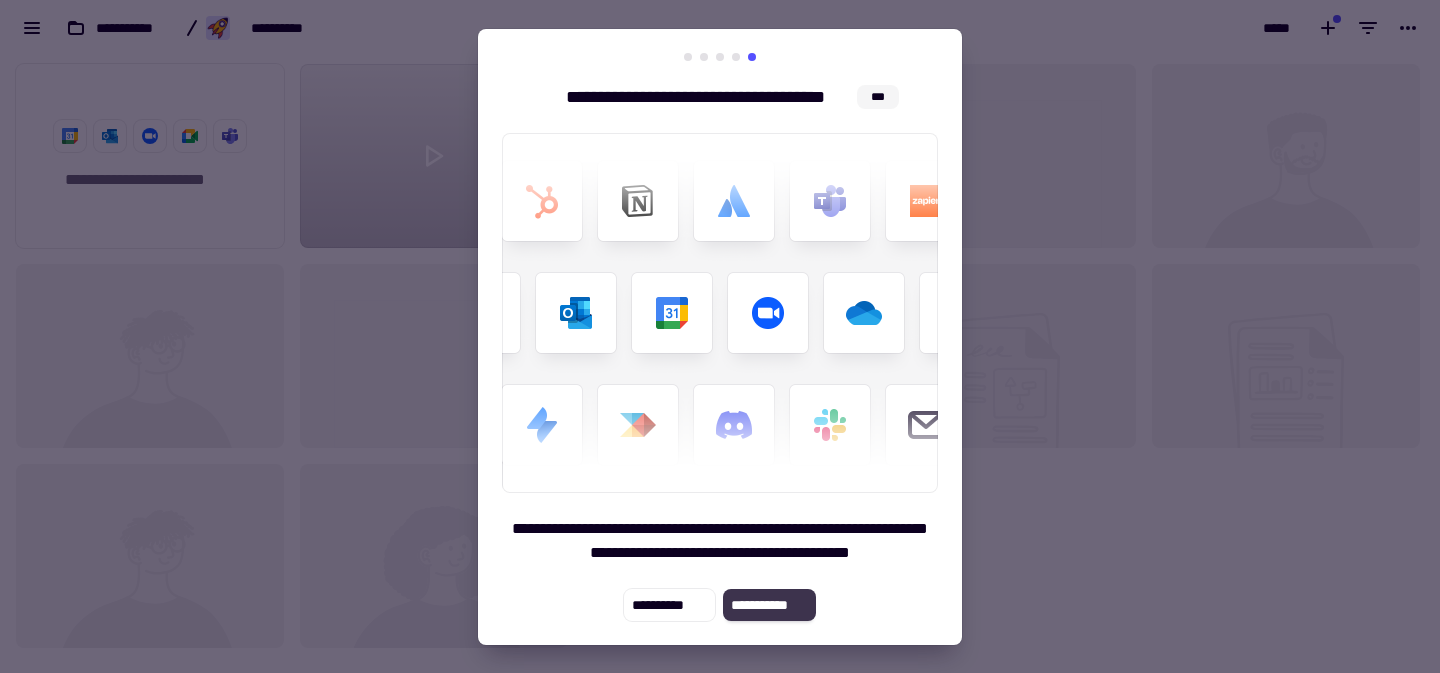 click on "**********" 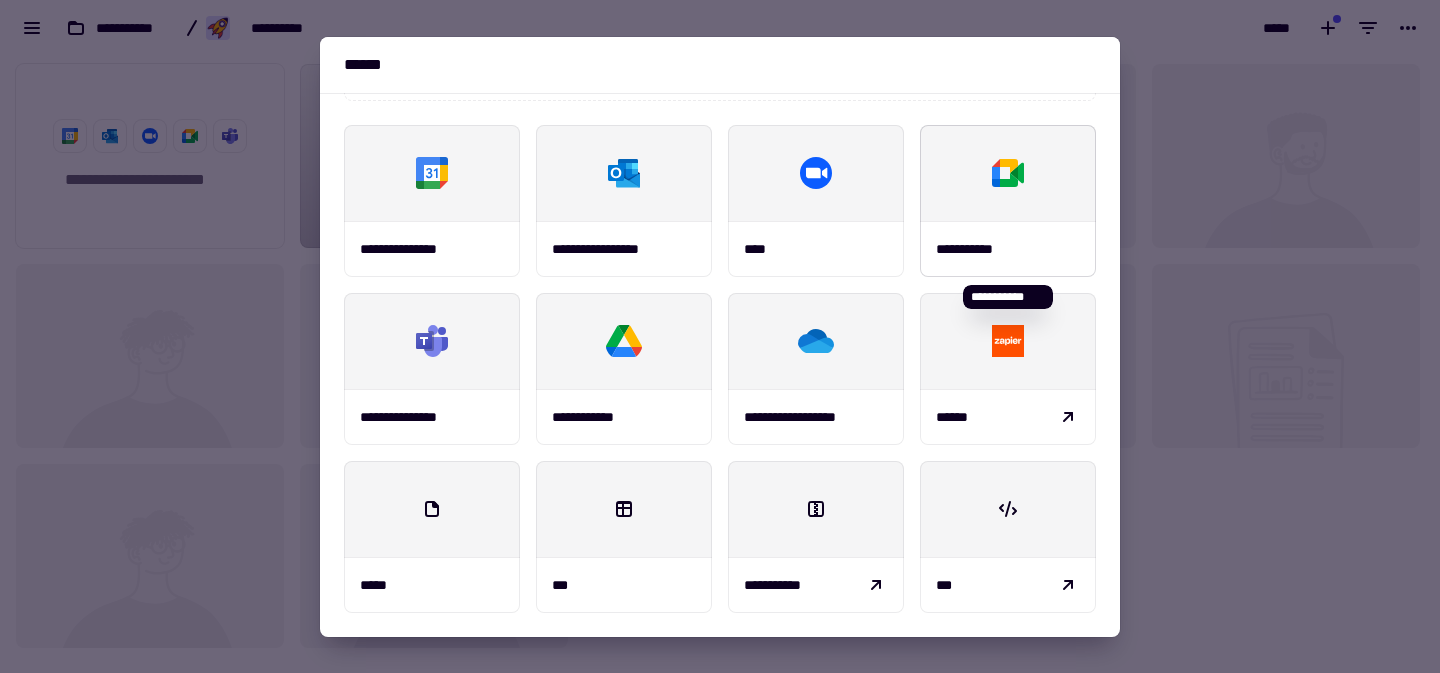 scroll, scrollTop: 0, scrollLeft: 0, axis: both 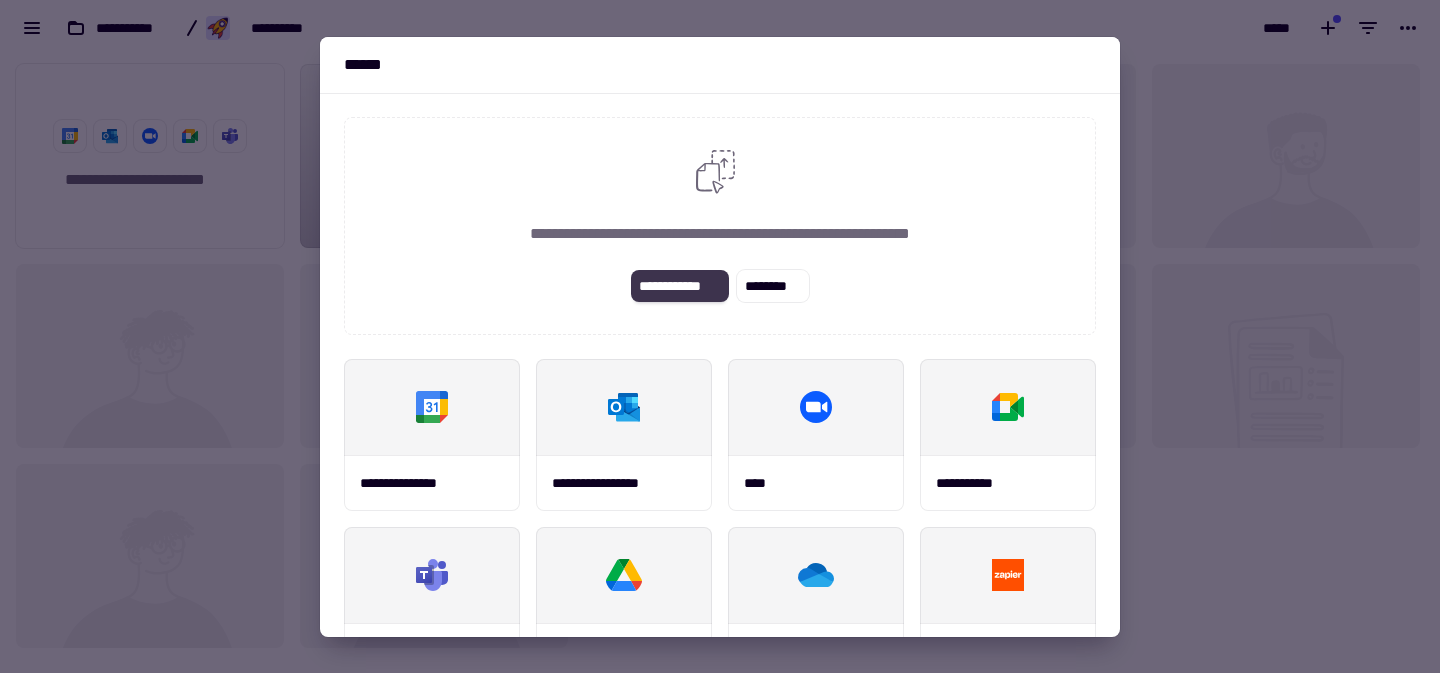 click on "**********" 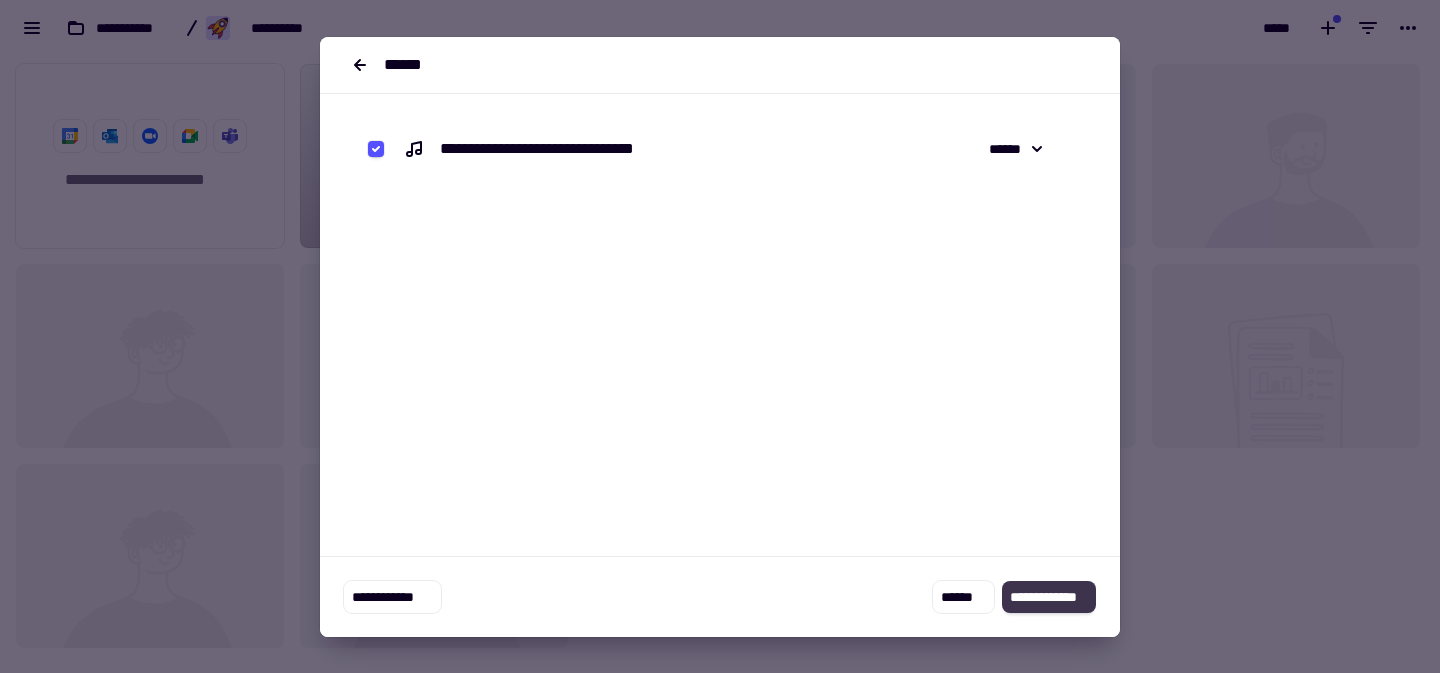 click on "**********" 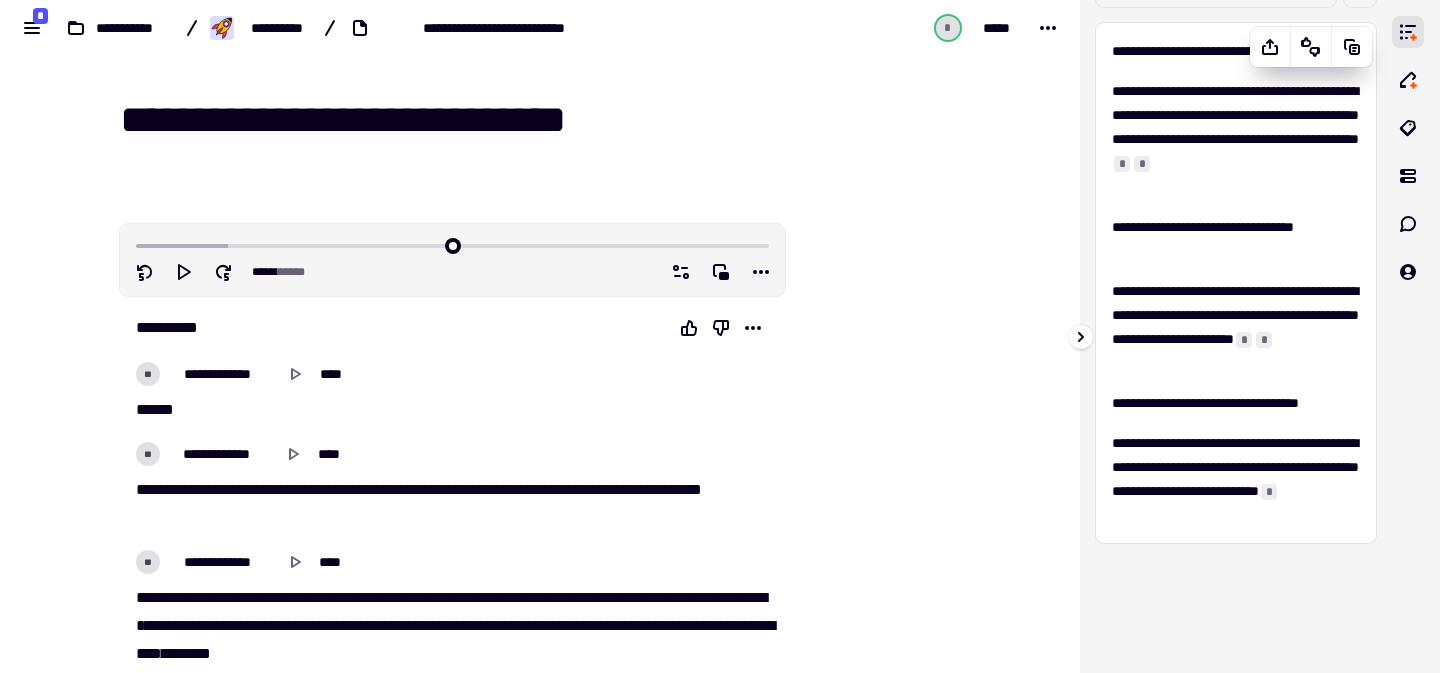scroll, scrollTop: 118, scrollLeft: 0, axis: vertical 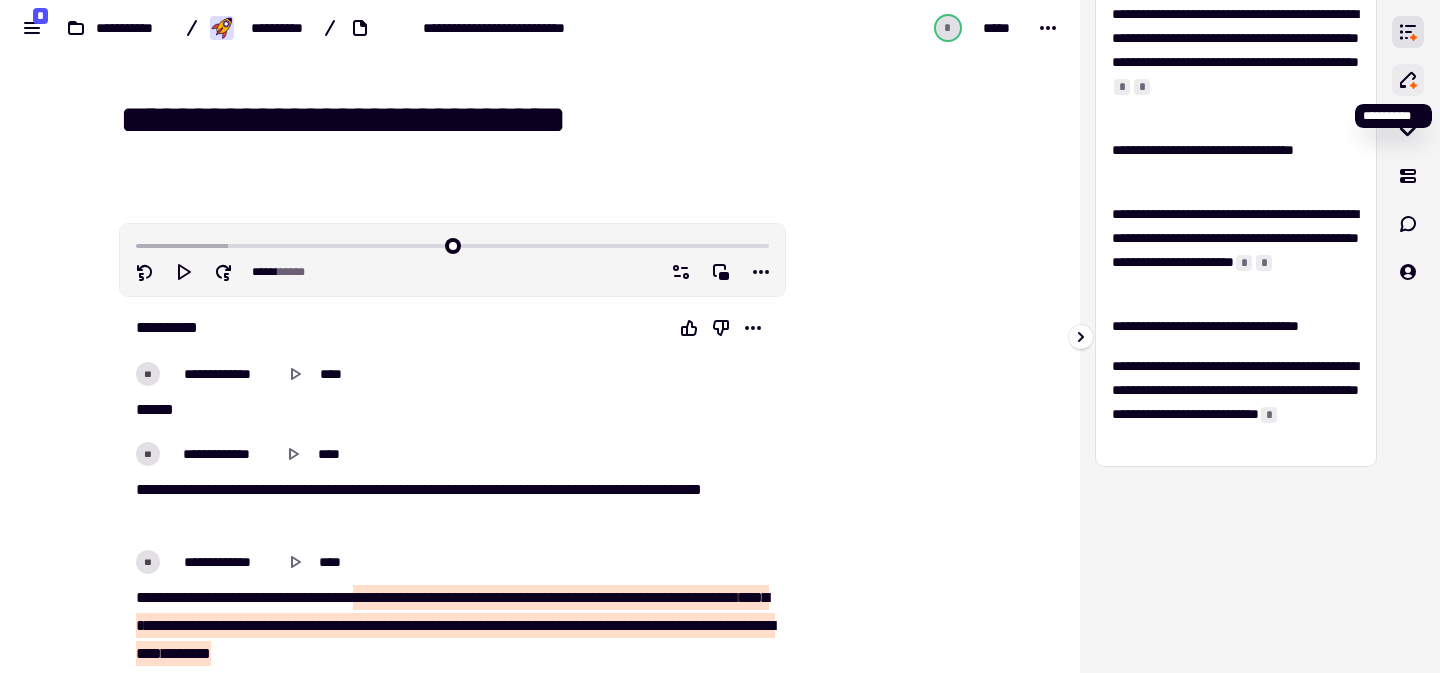 click 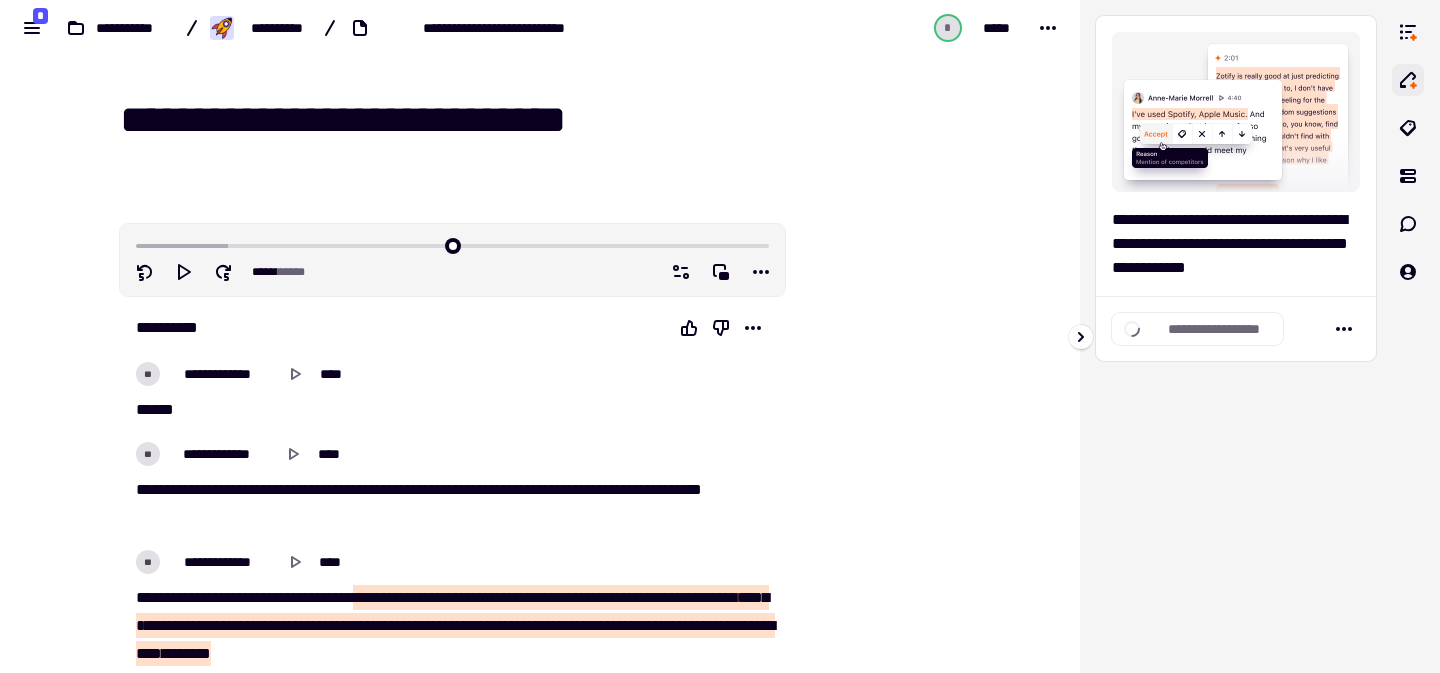 scroll, scrollTop: 0, scrollLeft: 0, axis: both 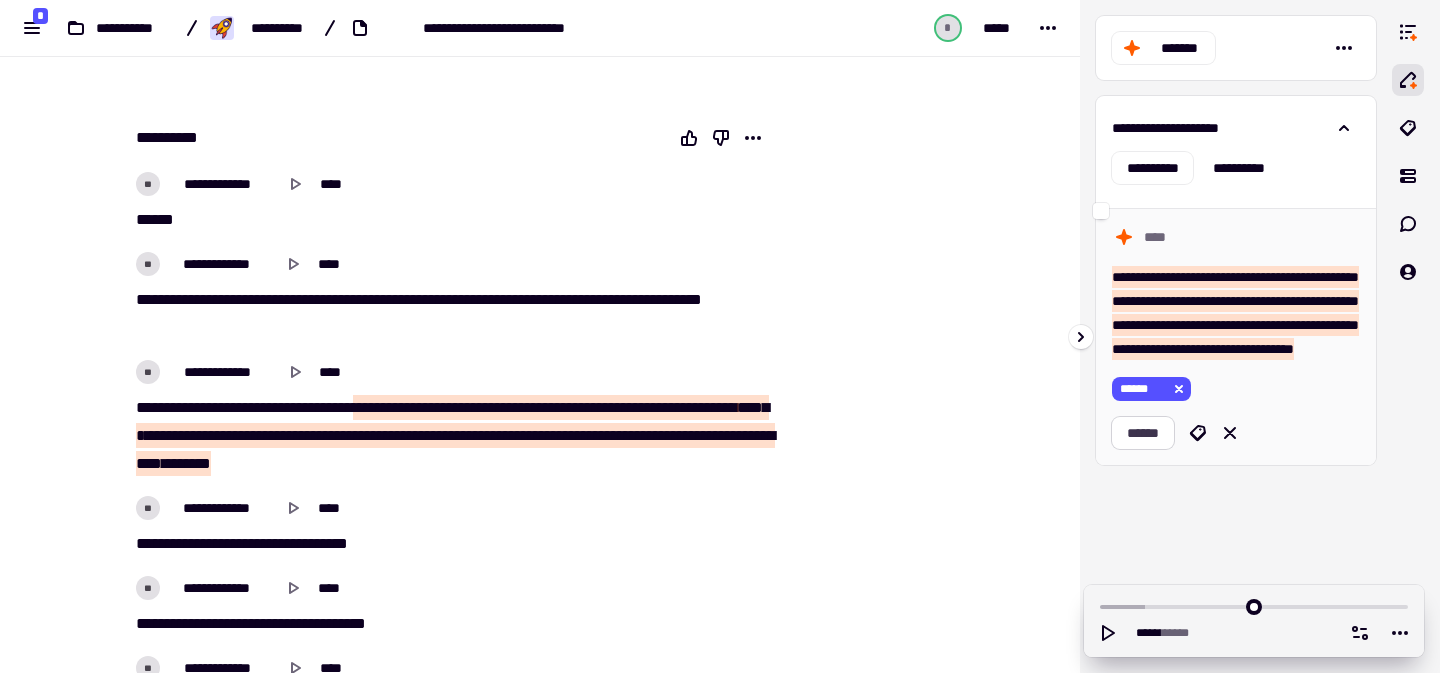 click on "******" 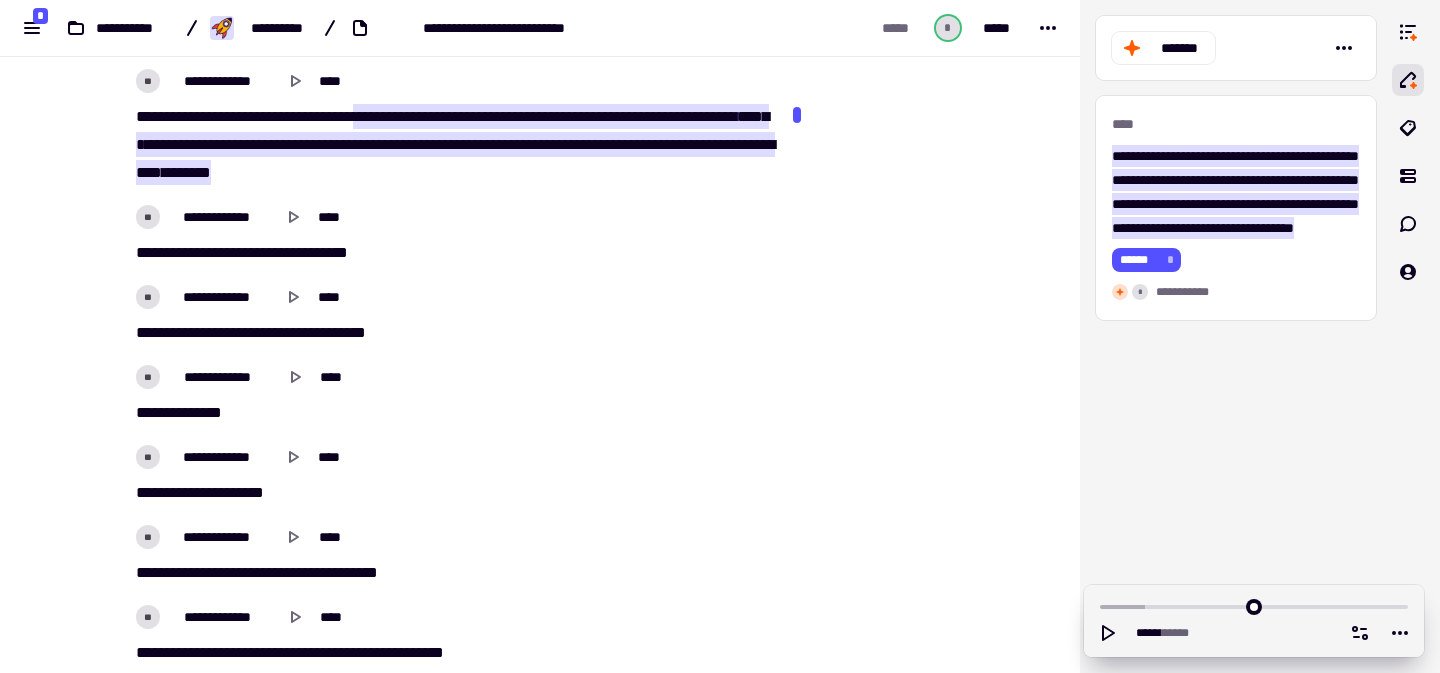 scroll, scrollTop: 684, scrollLeft: 0, axis: vertical 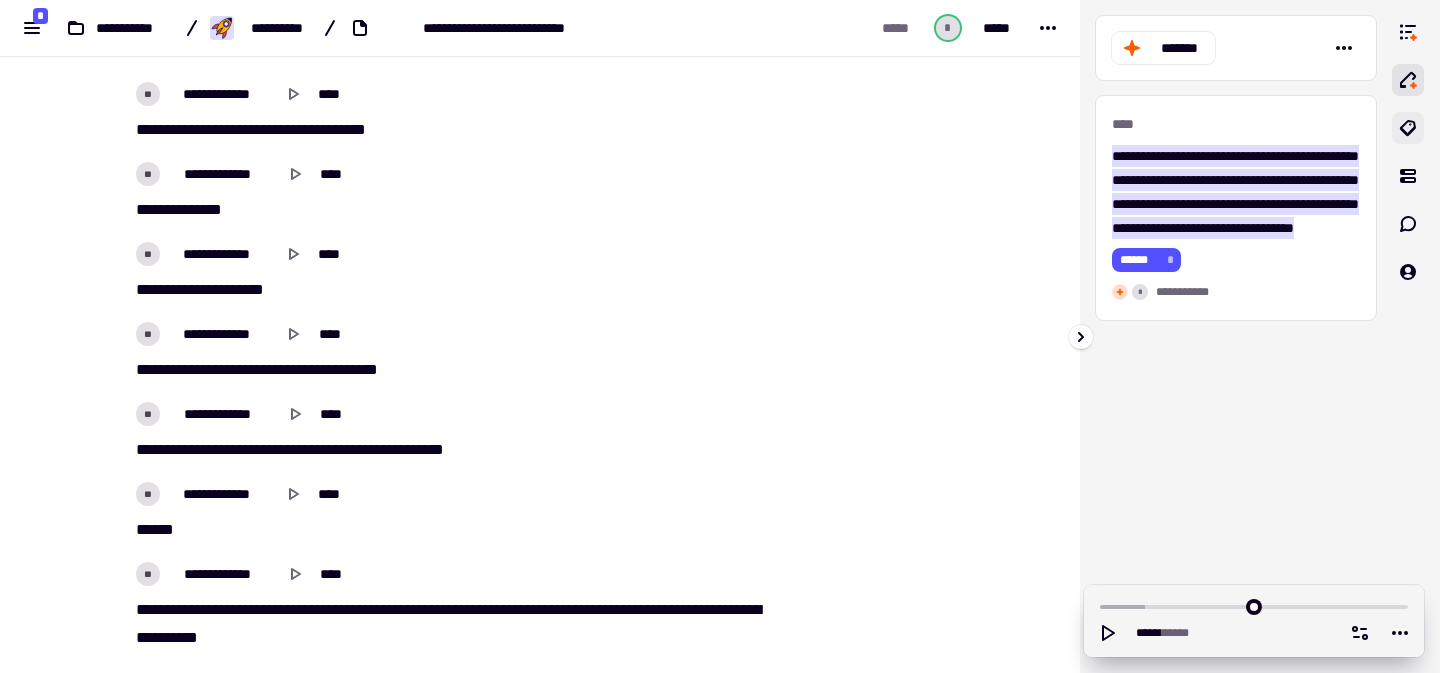 click 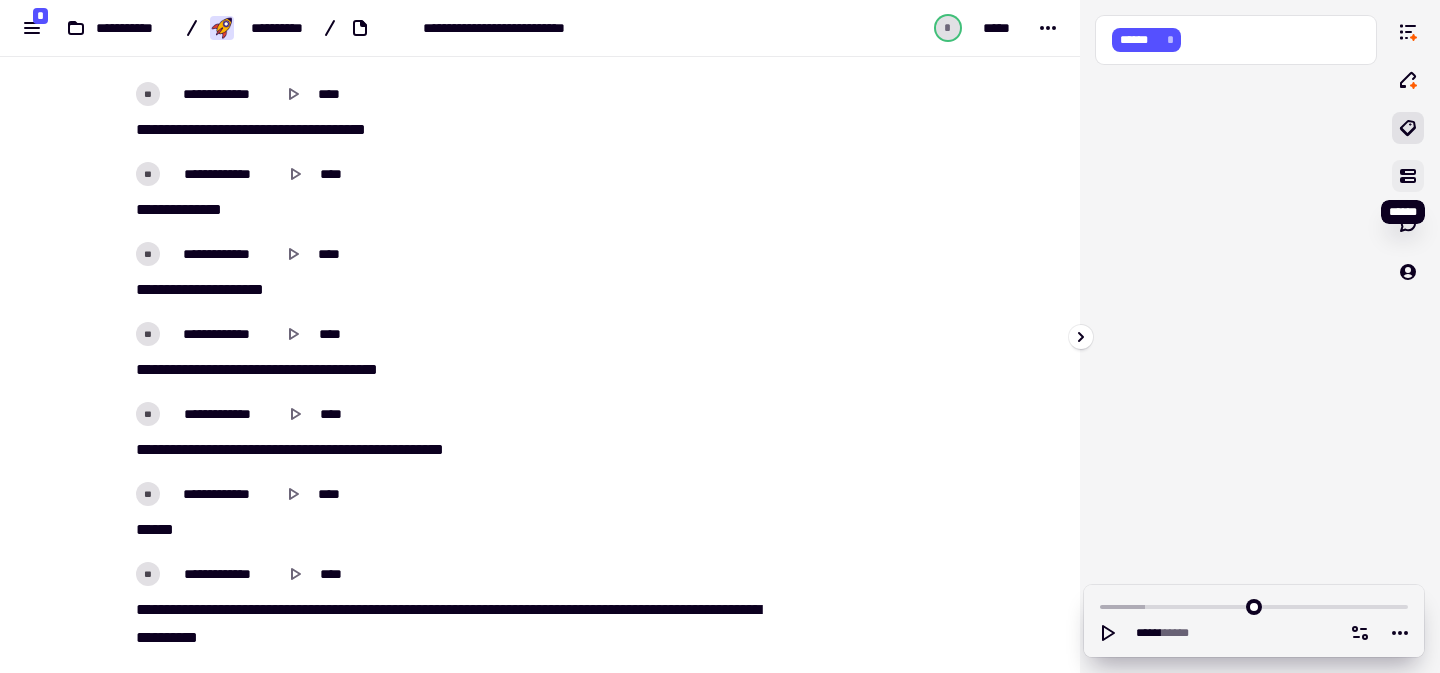 click 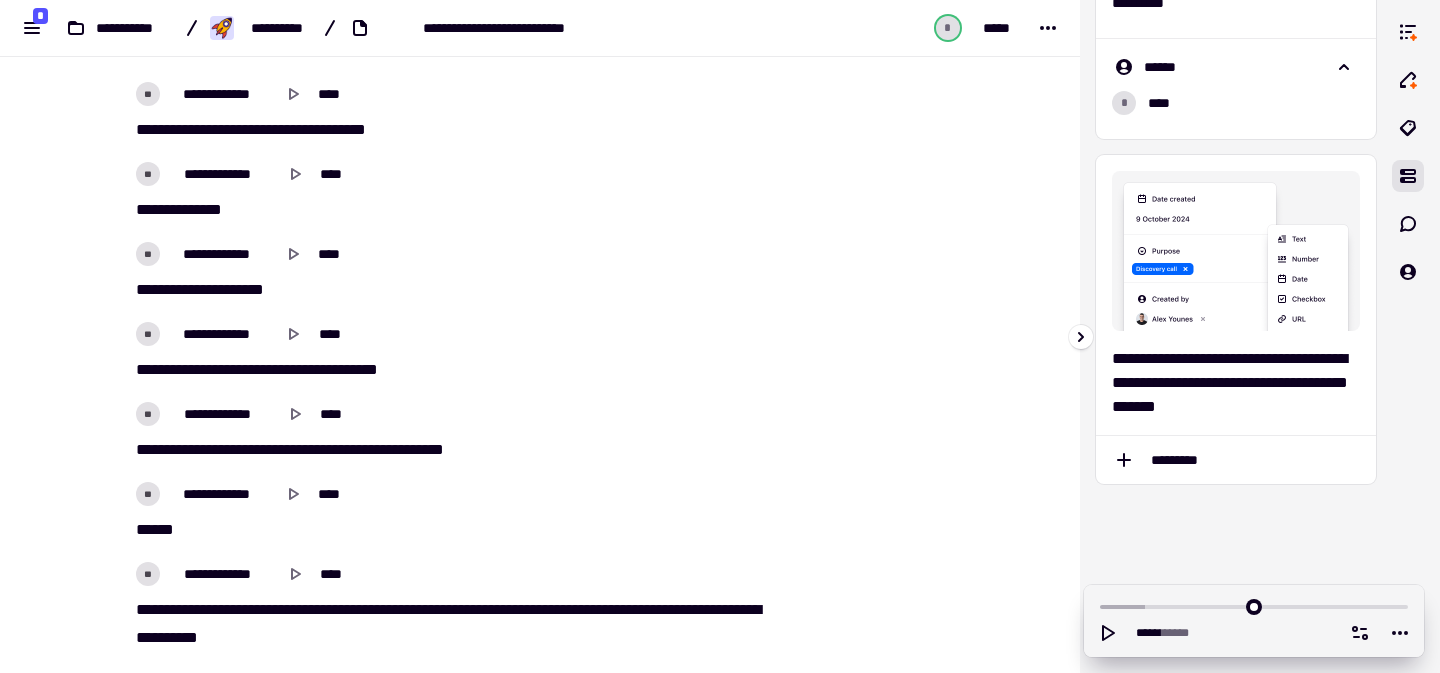 scroll, scrollTop: 95, scrollLeft: 0, axis: vertical 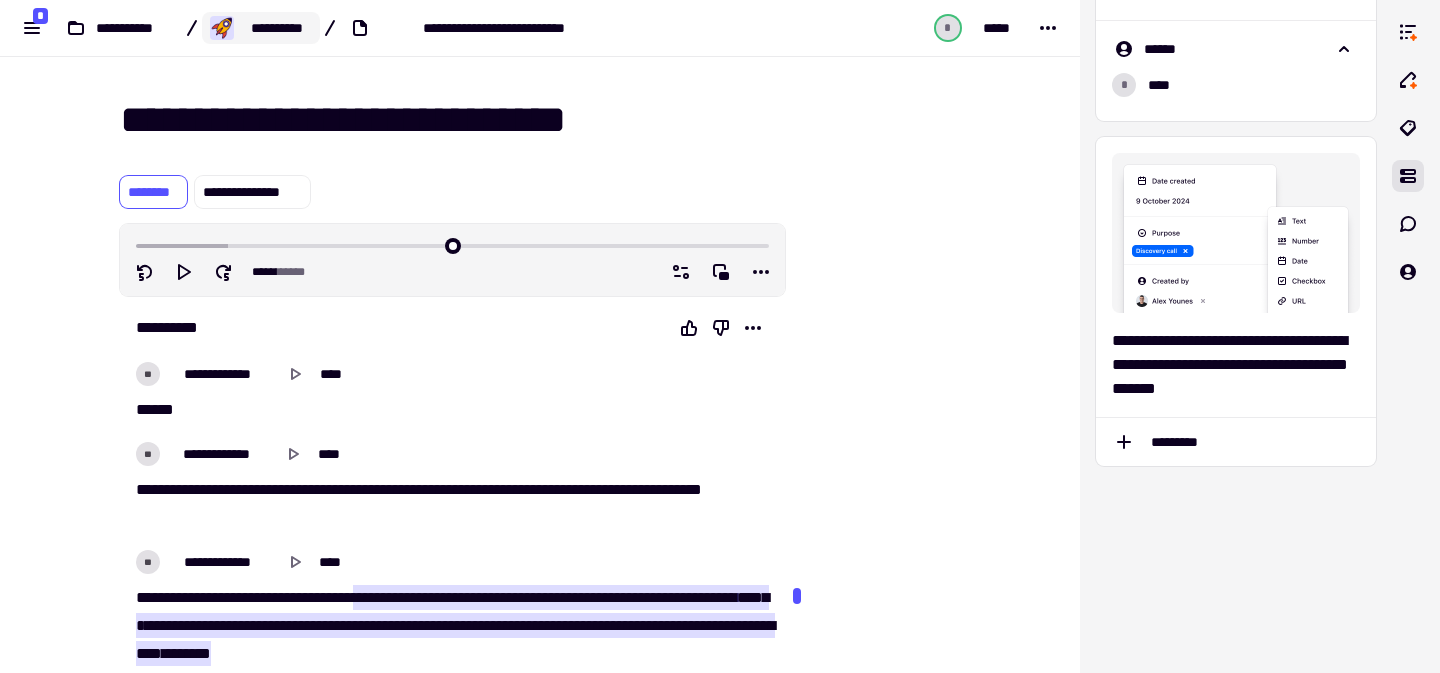 click on "**********" 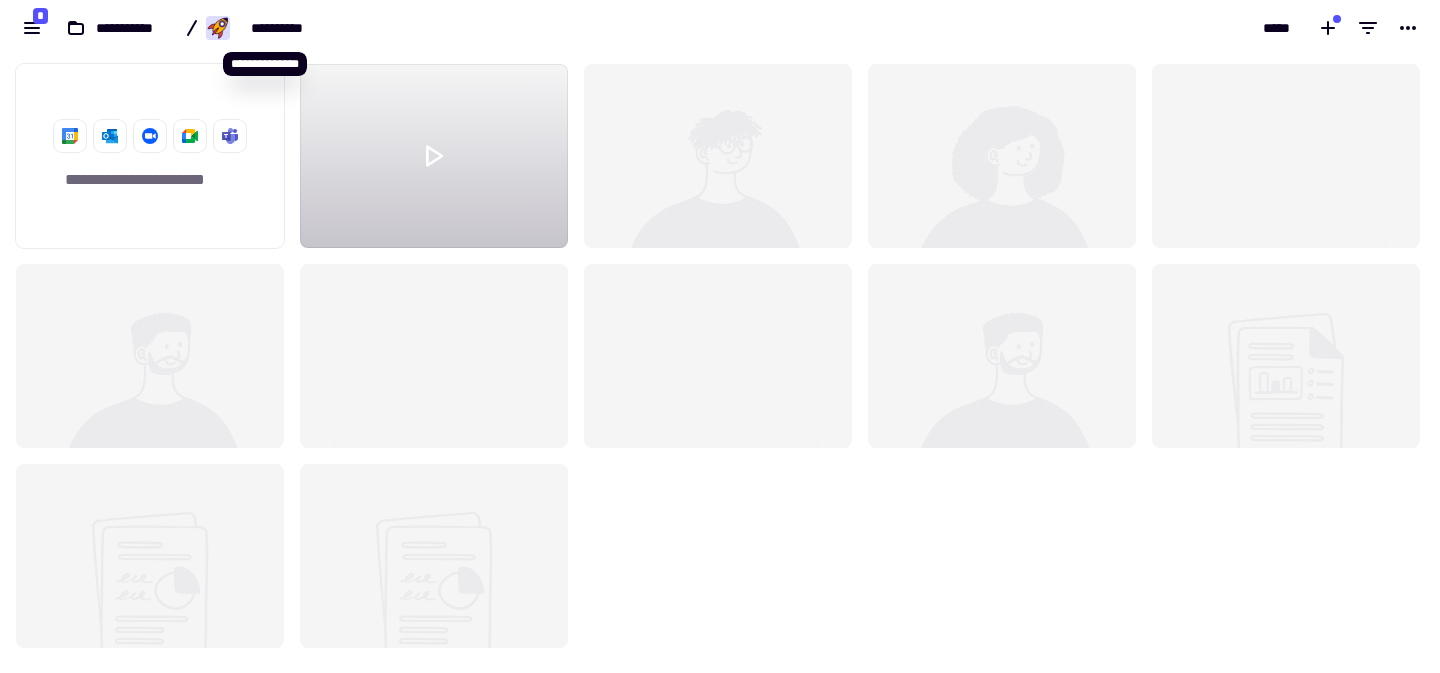 scroll, scrollTop: 1, scrollLeft: 1, axis: both 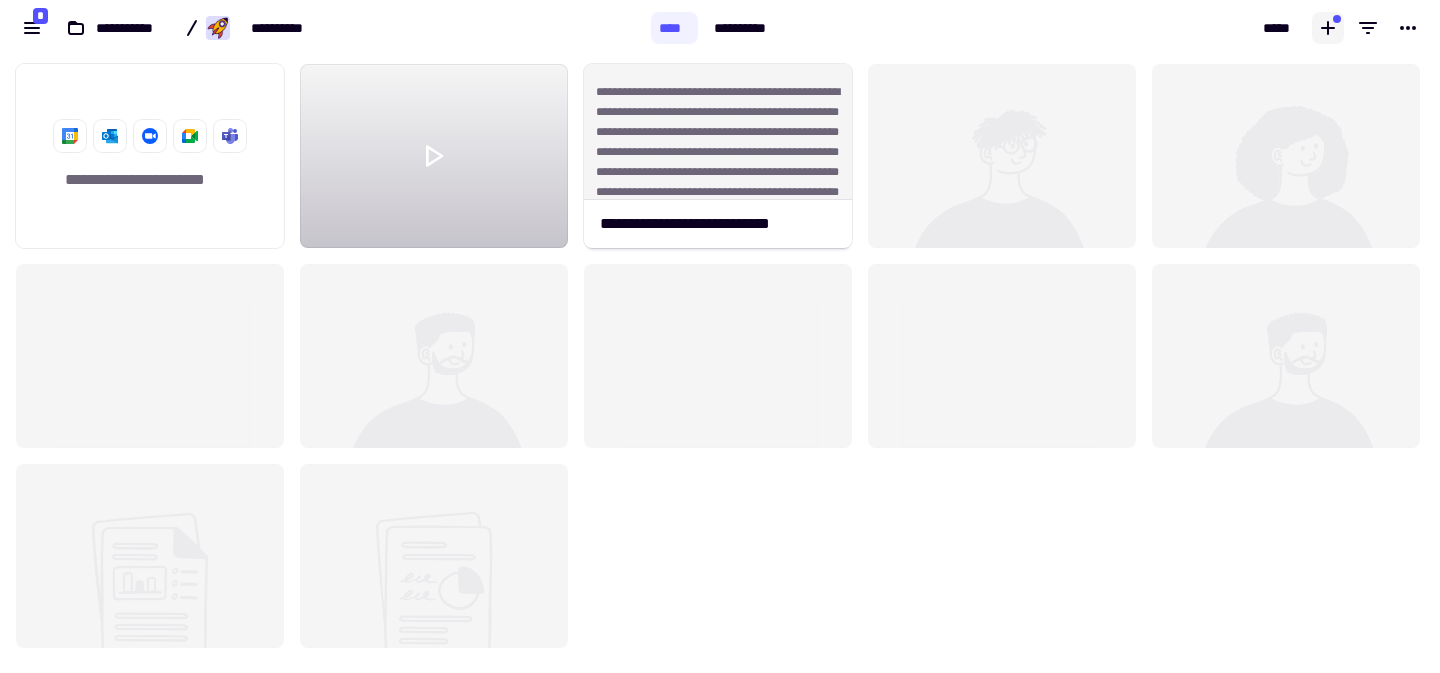 click 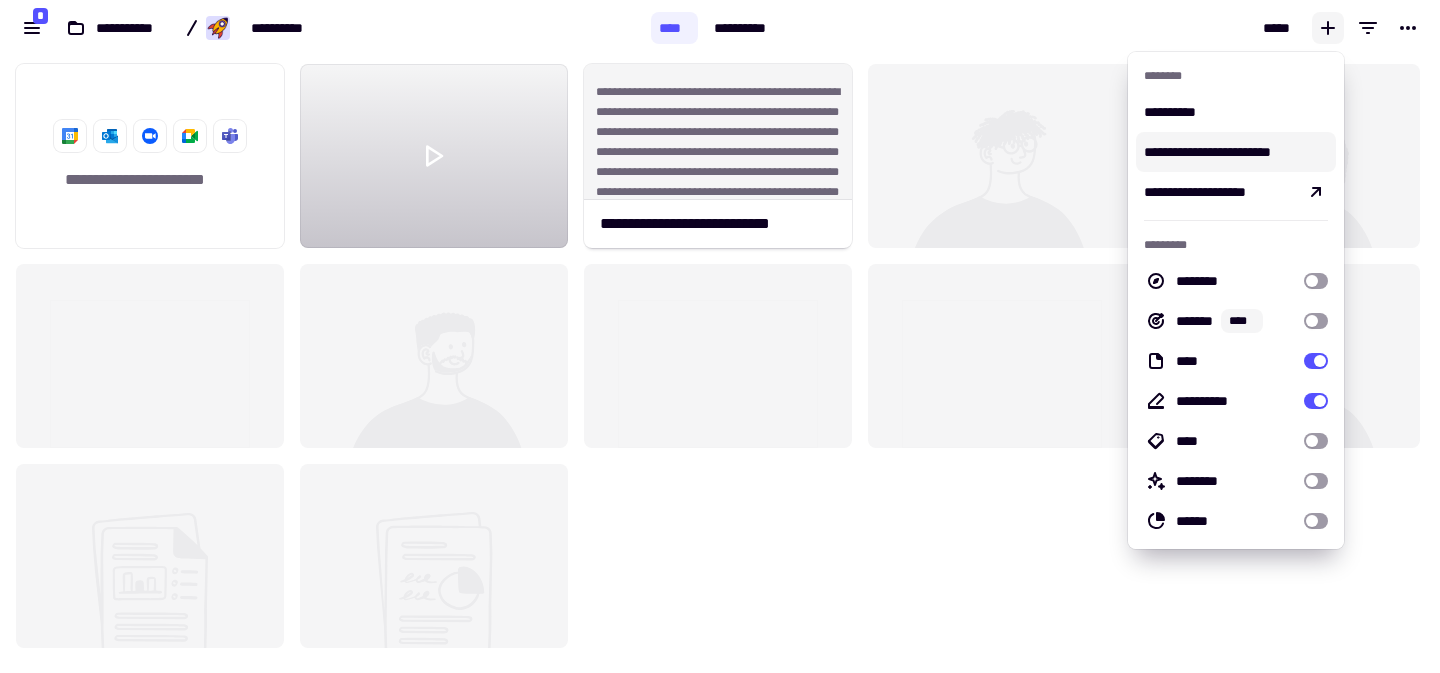 click on "**********" at bounding box center [1236, 152] 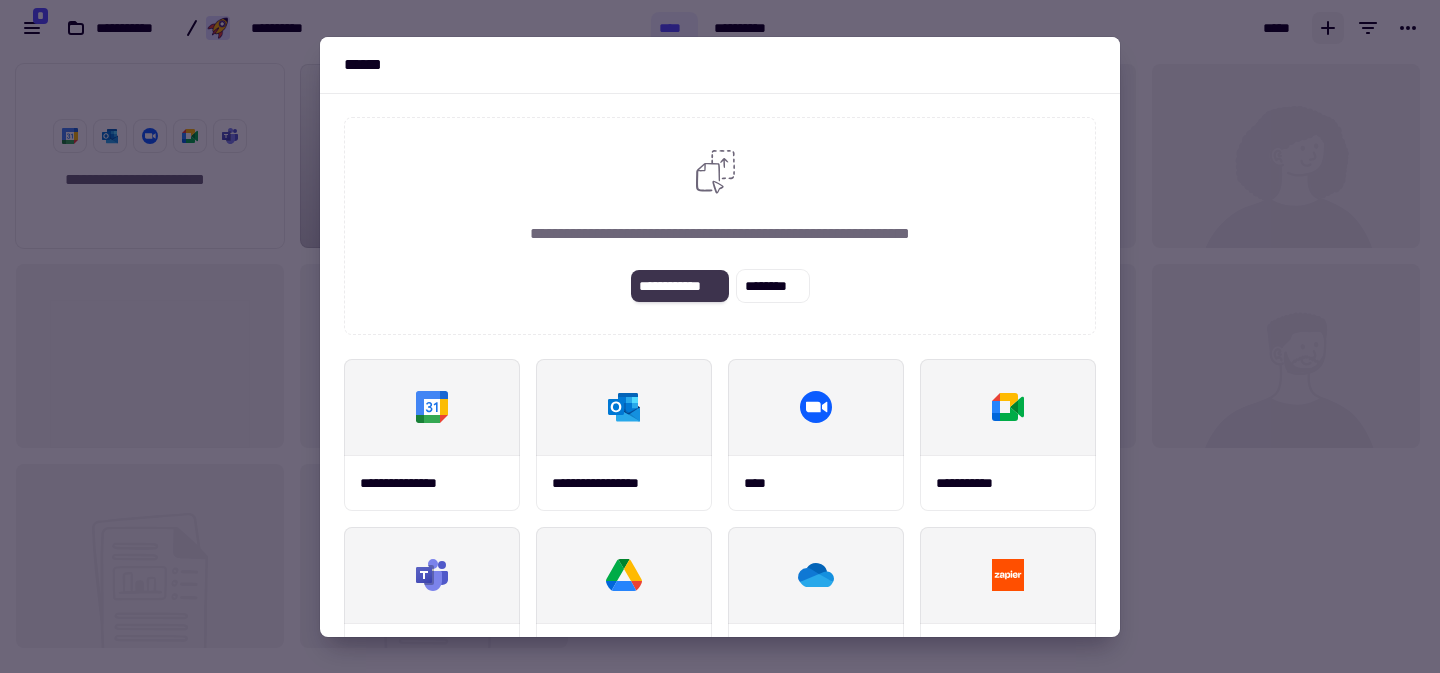 click on "**********" 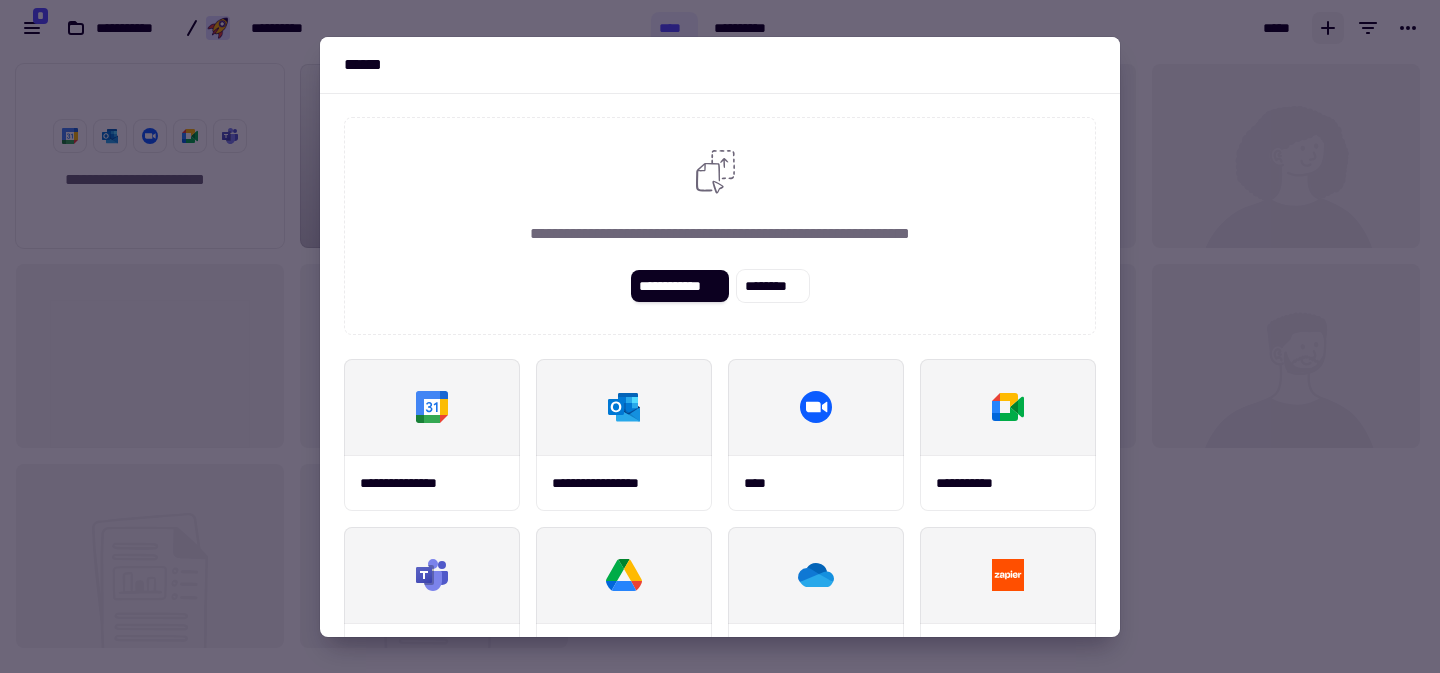 click at bounding box center (720, 336) 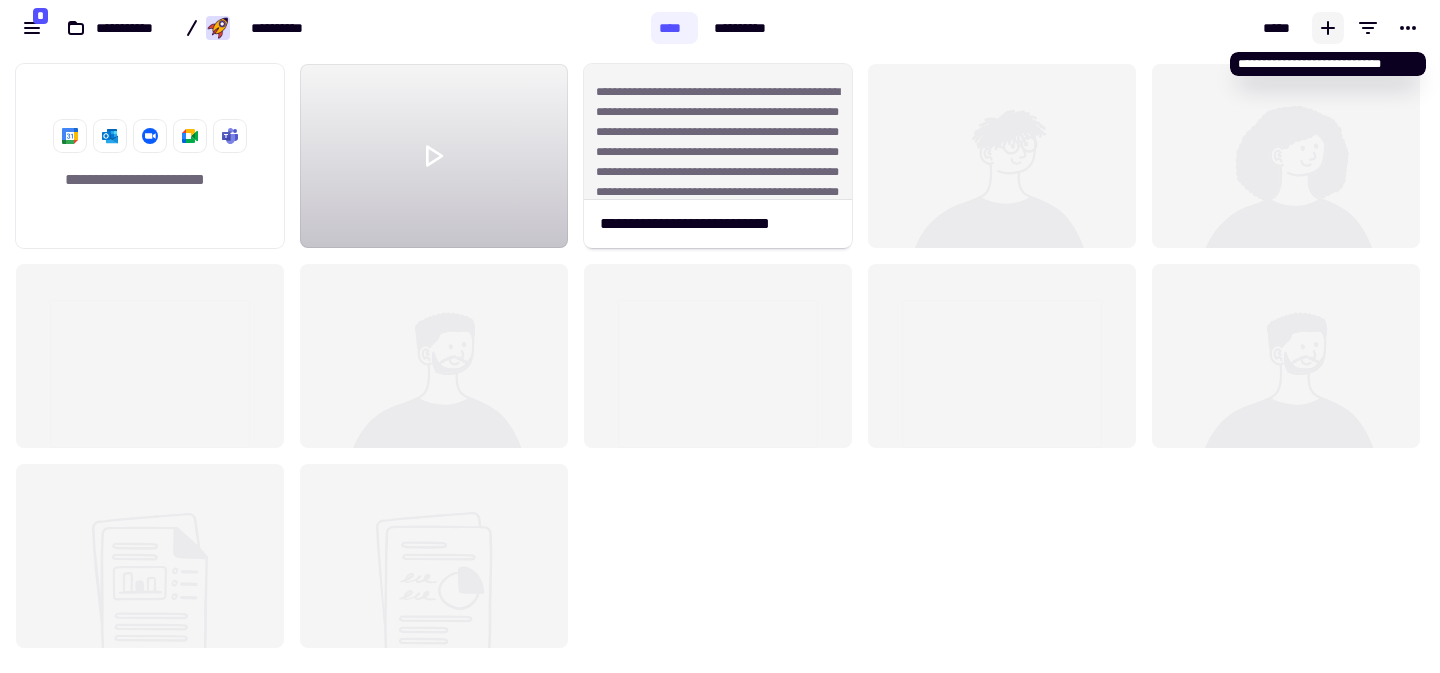 click 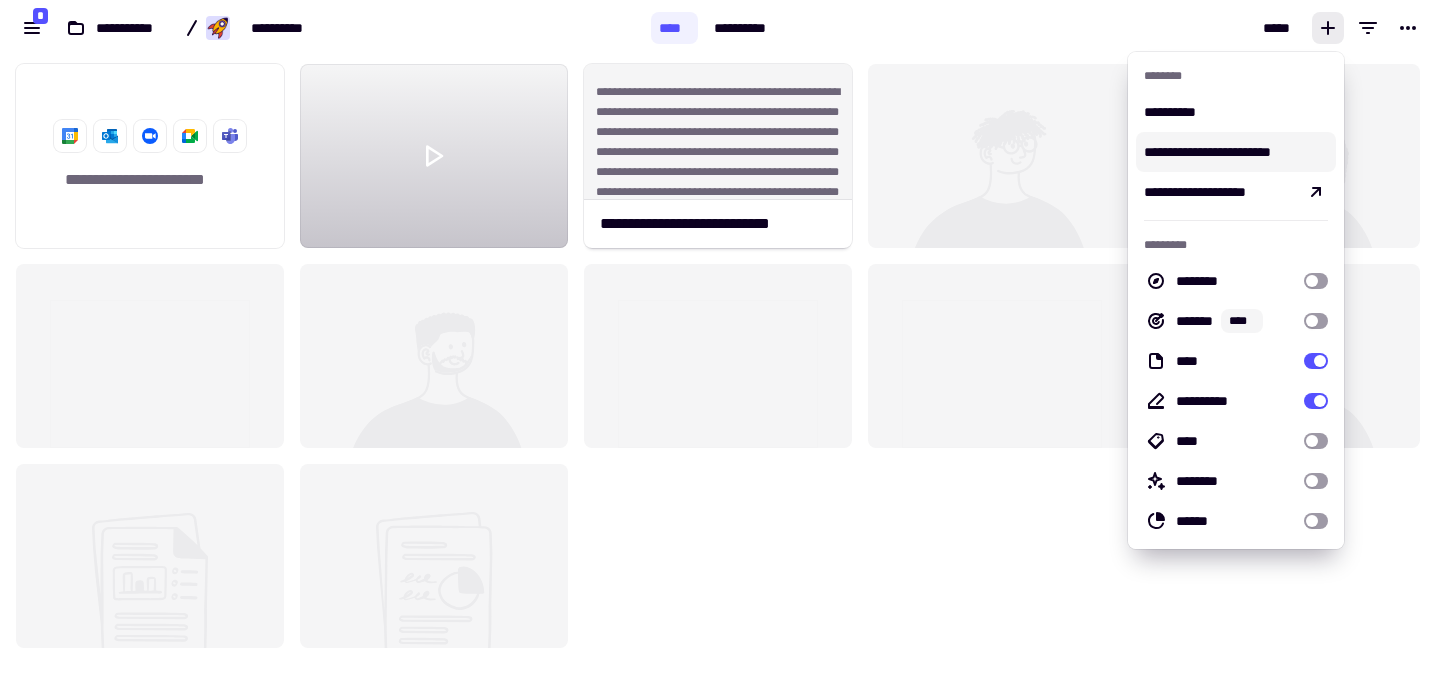 click on "**********" at bounding box center (1236, 152) 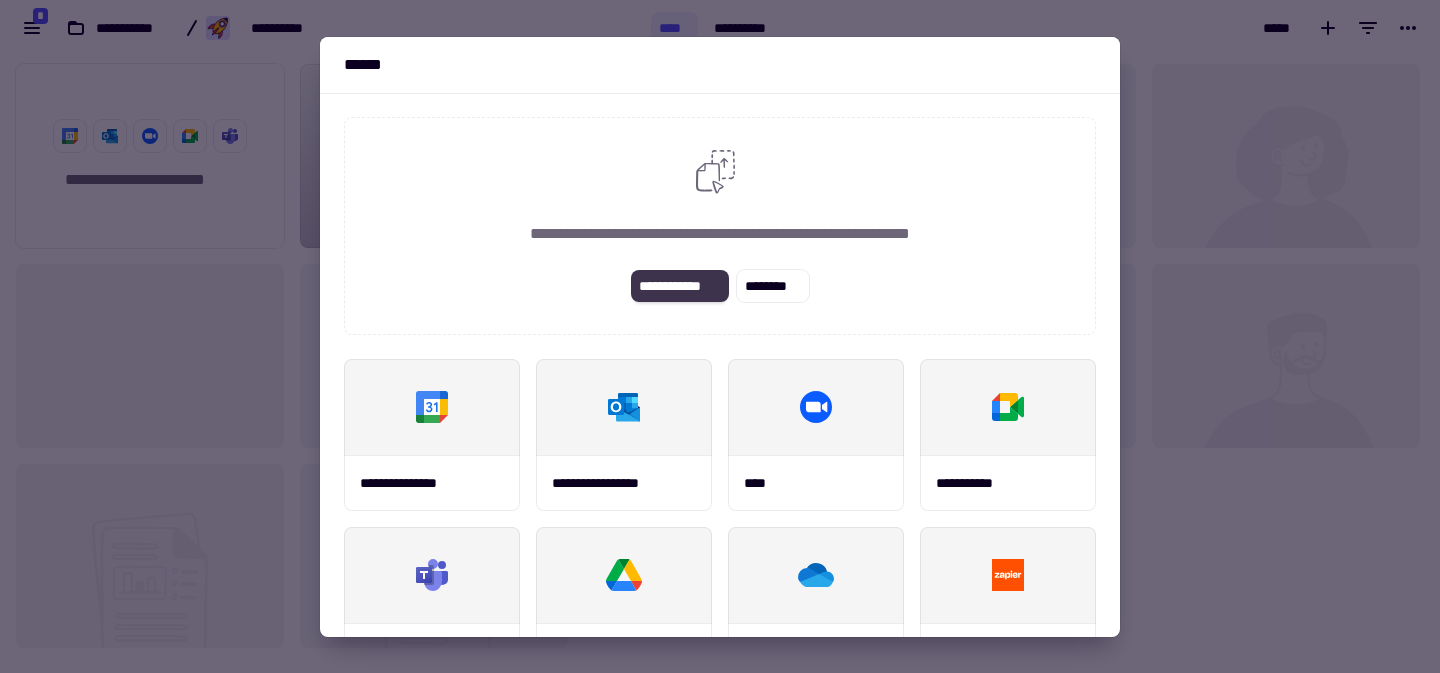 click on "**********" 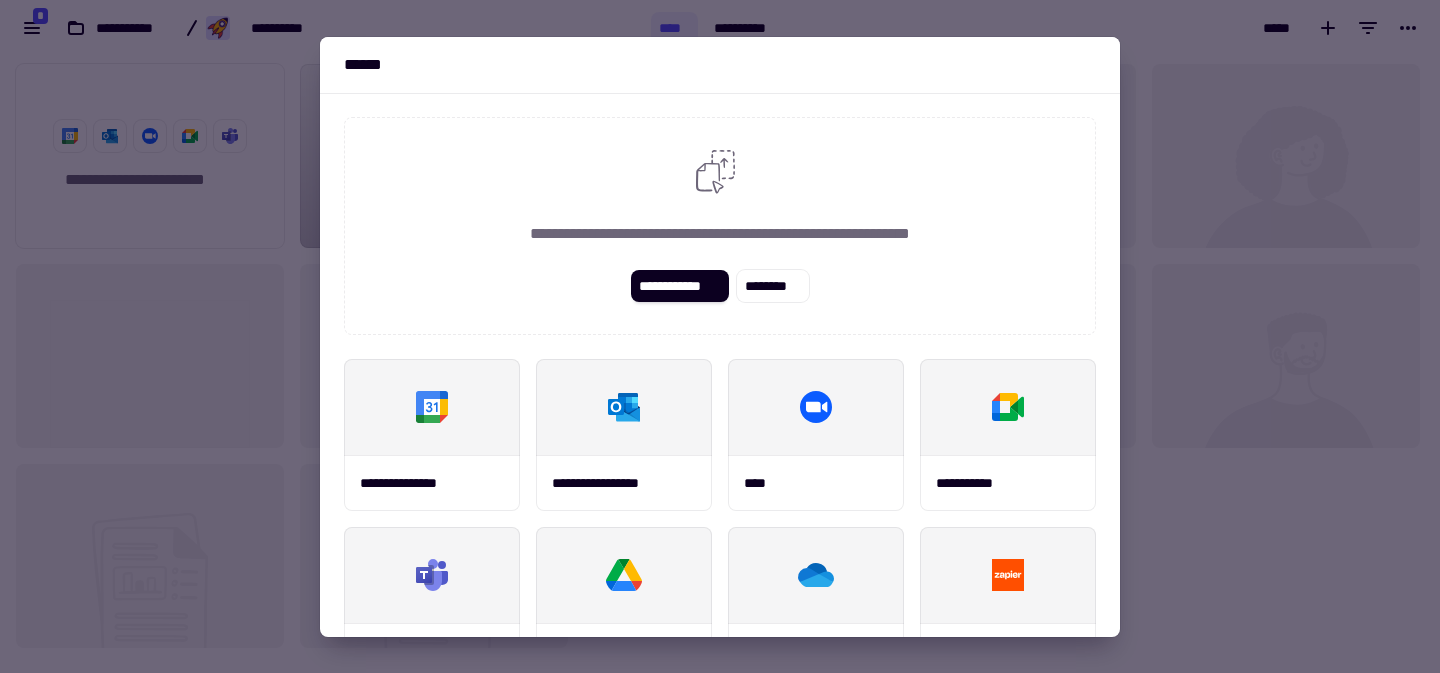 click at bounding box center [720, 336] 